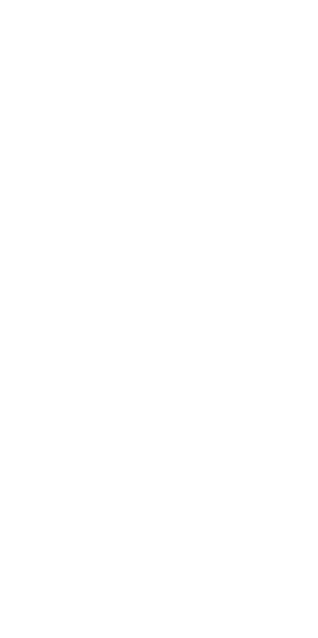 scroll, scrollTop: 0, scrollLeft: 0, axis: both 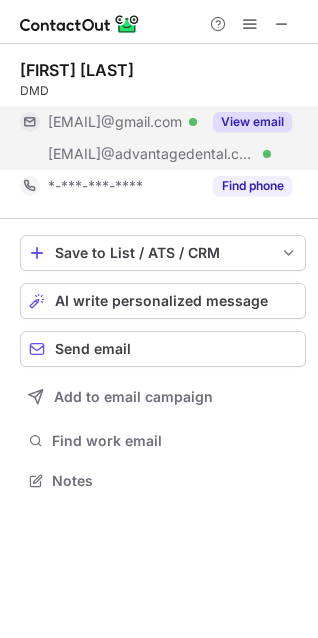 click on "View email" at bounding box center [252, 122] 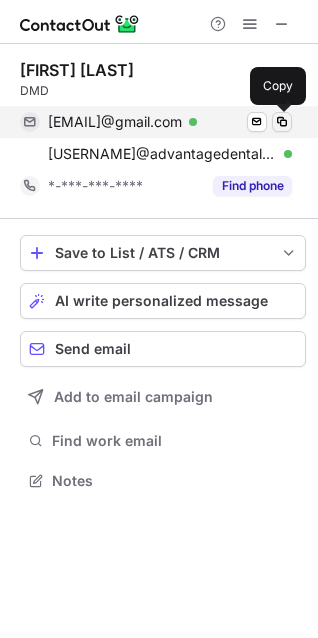 click at bounding box center [282, 122] 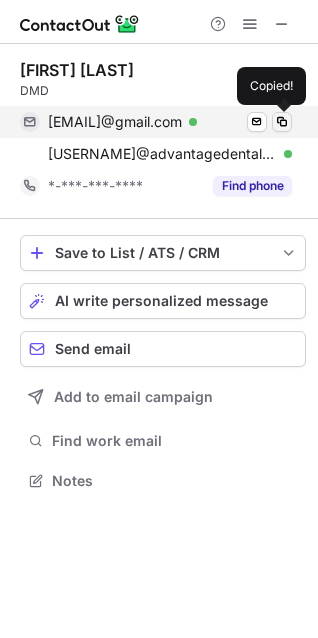 type 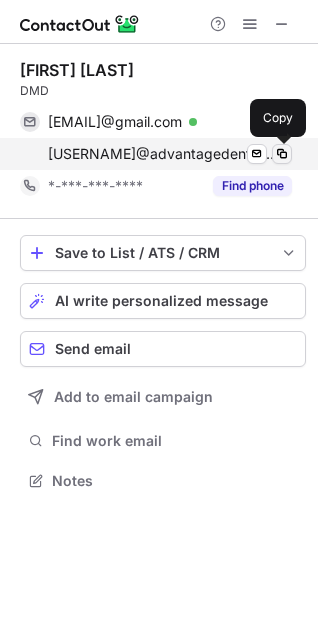 click at bounding box center (282, 154) 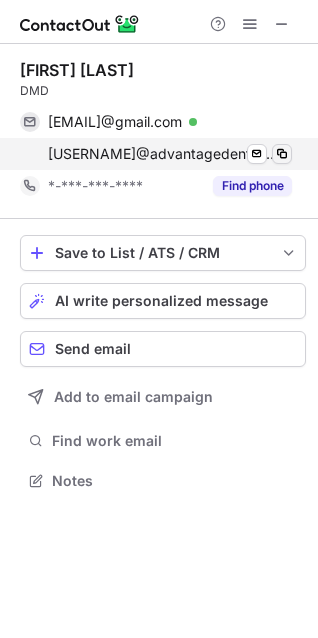 type 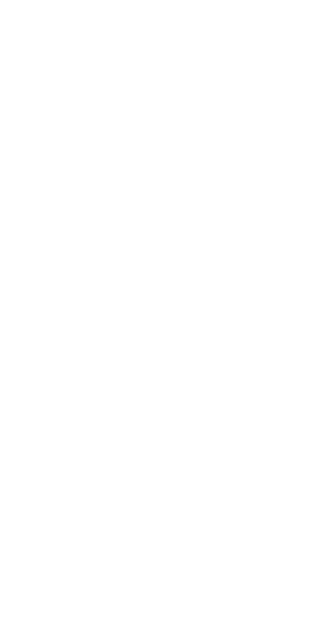 scroll, scrollTop: 0, scrollLeft: 0, axis: both 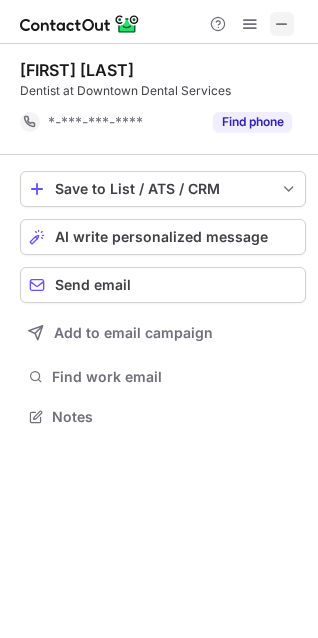 click at bounding box center (282, 24) 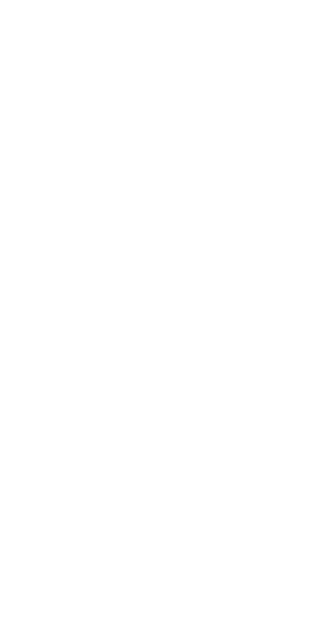 scroll, scrollTop: 0, scrollLeft: 0, axis: both 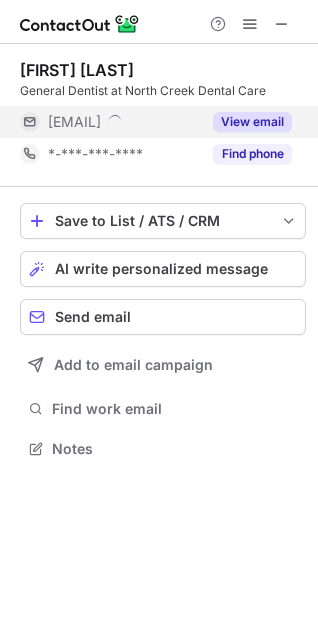 click on "View email" at bounding box center (252, 122) 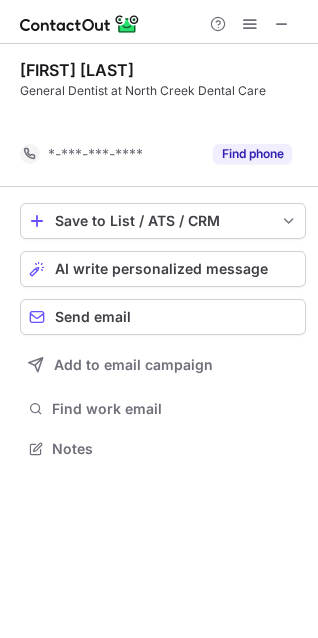 scroll, scrollTop: 403, scrollLeft: 318, axis: both 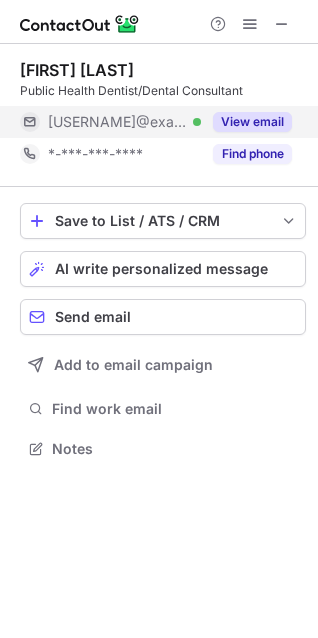 click on "View email" at bounding box center (252, 122) 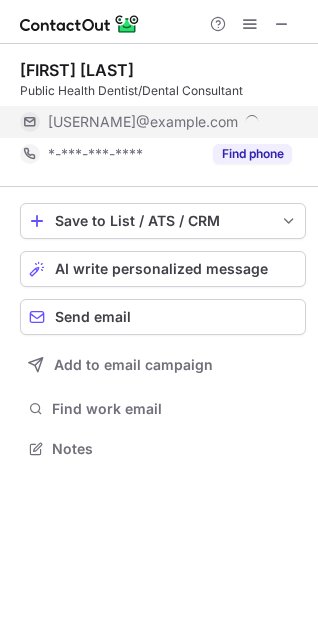 scroll, scrollTop: 10, scrollLeft: 10, axis: both 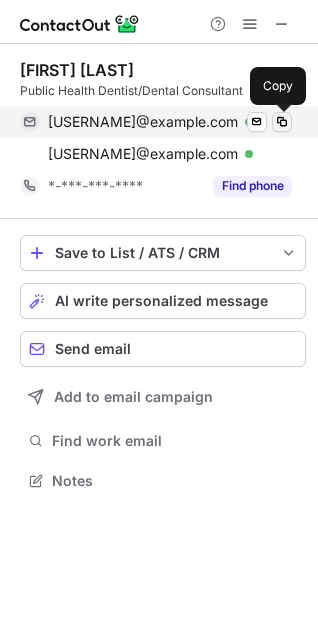 click at bounding box center [282, 122] 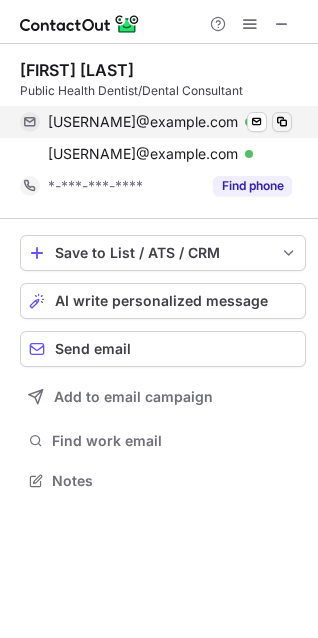 type 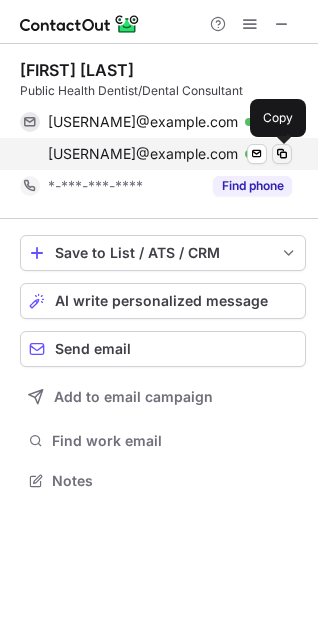 click at bounding box center [282, 154] 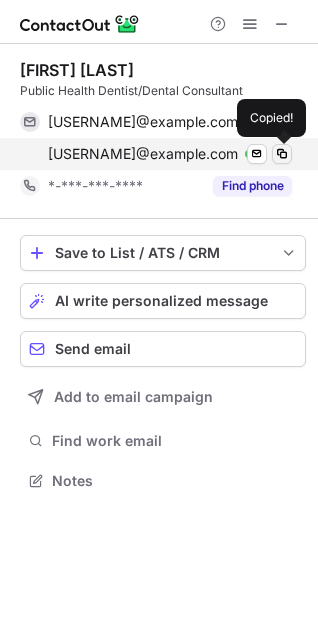 type 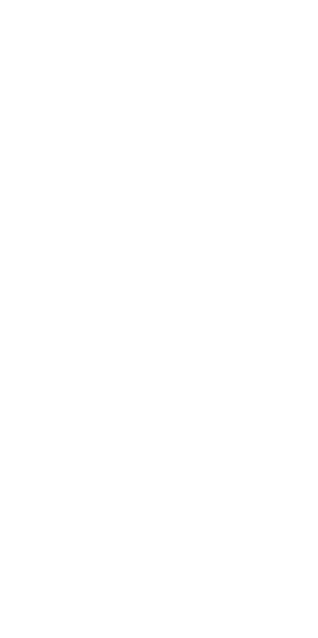 scroll, scrollTop: 0, scrollLeft: 0, axis: both 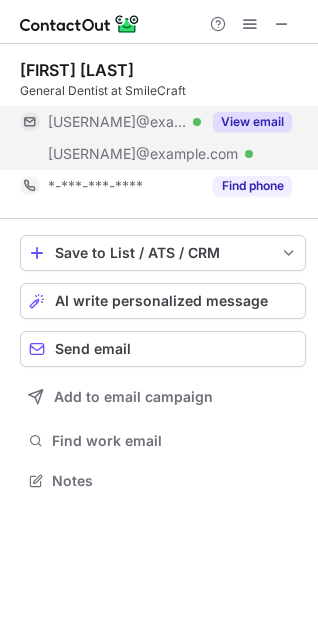 click on "View email" at bounding box center [252, 122] 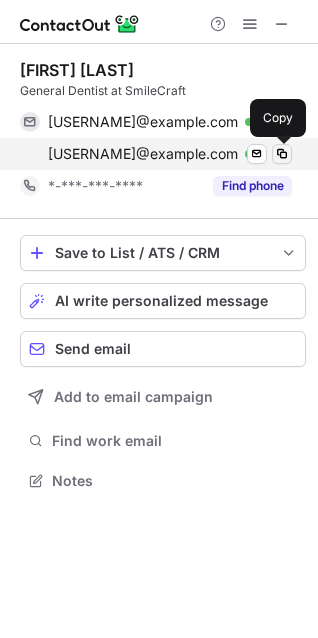 click at bounding box center [282, 154] 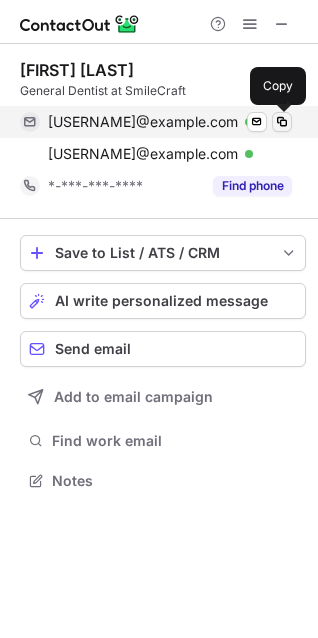 click at bounding box center (282, 122) 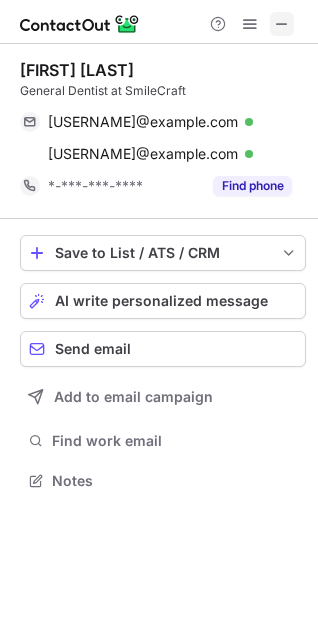 click at bounding box center [282, 24] 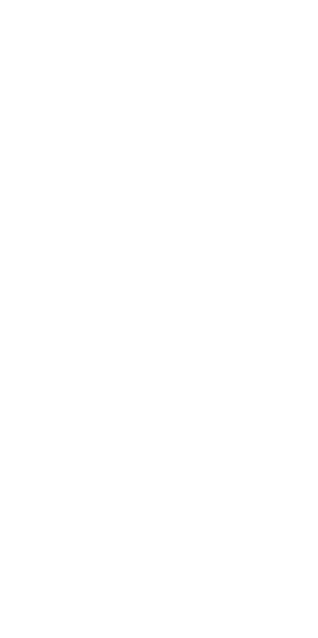 scroll, scrollTop: 0, scrollLeft: 0, axis: both 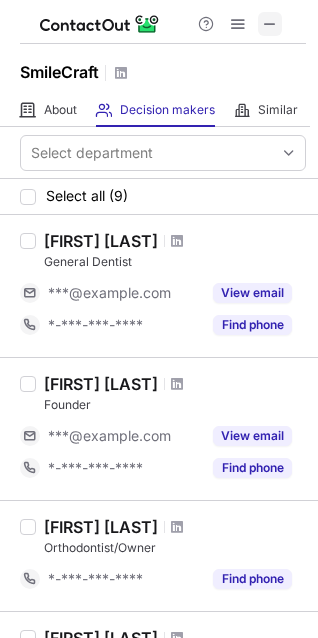 click at bounding box center [270, 24] 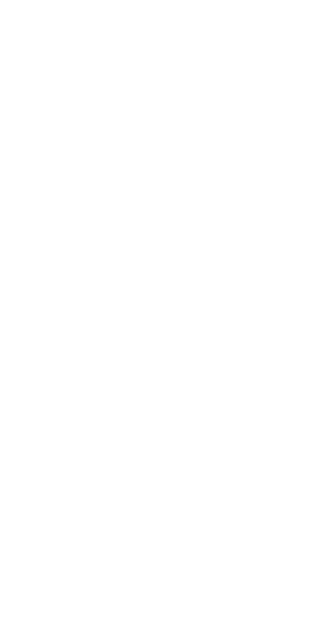 scroll, scrollTop: 0, scrollLeft: 0, axis: both 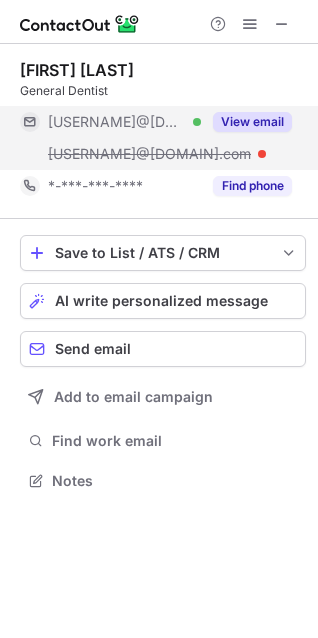 click on "View email" at bounding box center [252, 122] 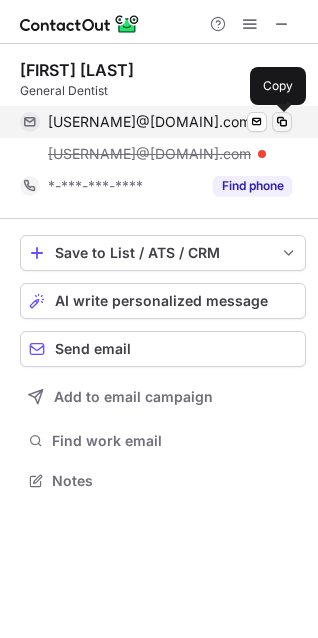 click at bounding box center [282, 122] 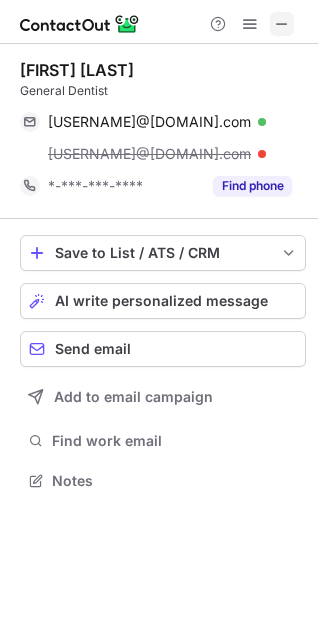 click at bounding box center [282, 24] 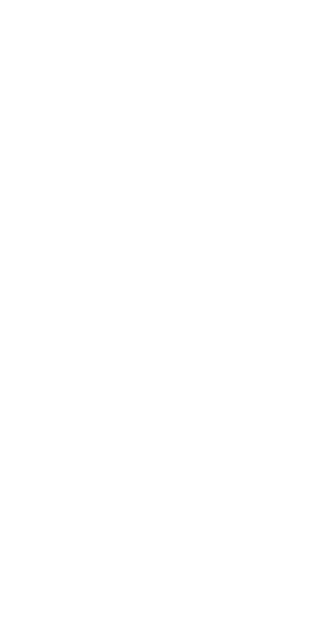 scroll, scrollTop: 0, scrollLeft: 0, axis: both 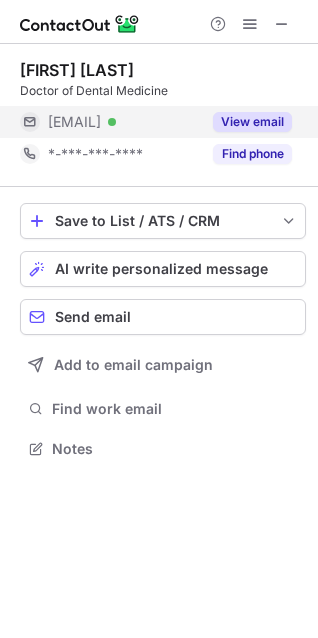 click on "View email" at bounding box center [252, 122] 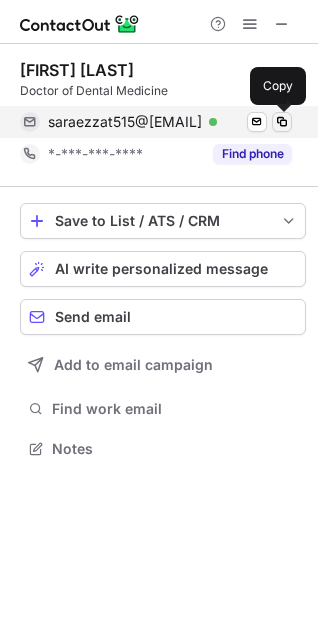 click at bounding box center (282, 122) 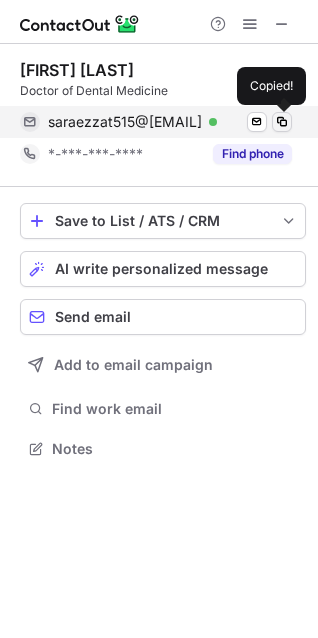 type 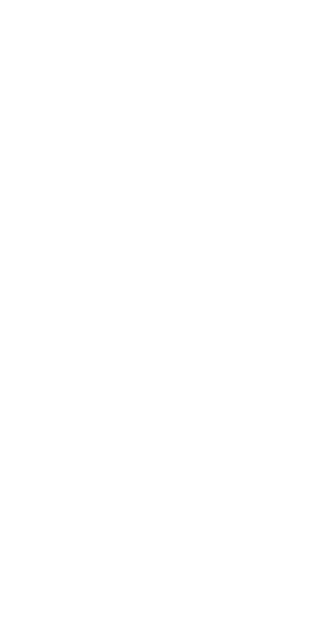 scroll, scrollTop: 0, scrollLeft: 0, axis: both 